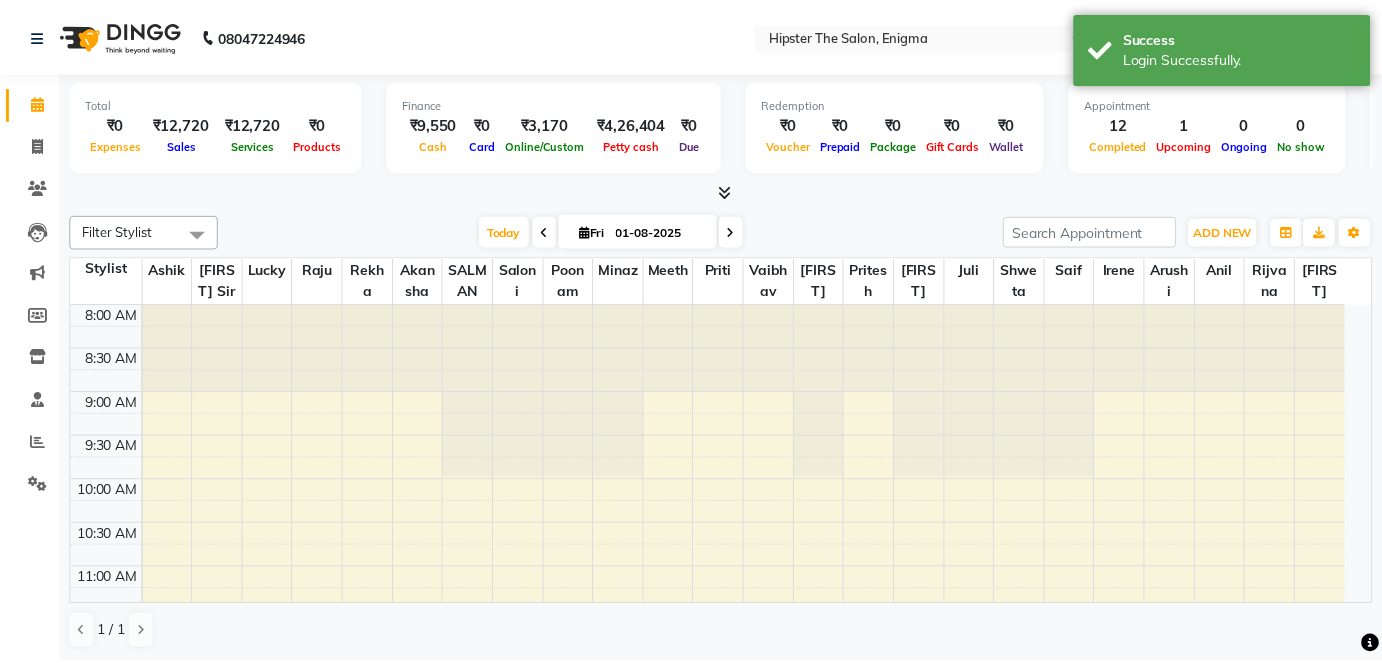 scroll, scrollTop: 0, scrollLeft: 0, axis: both 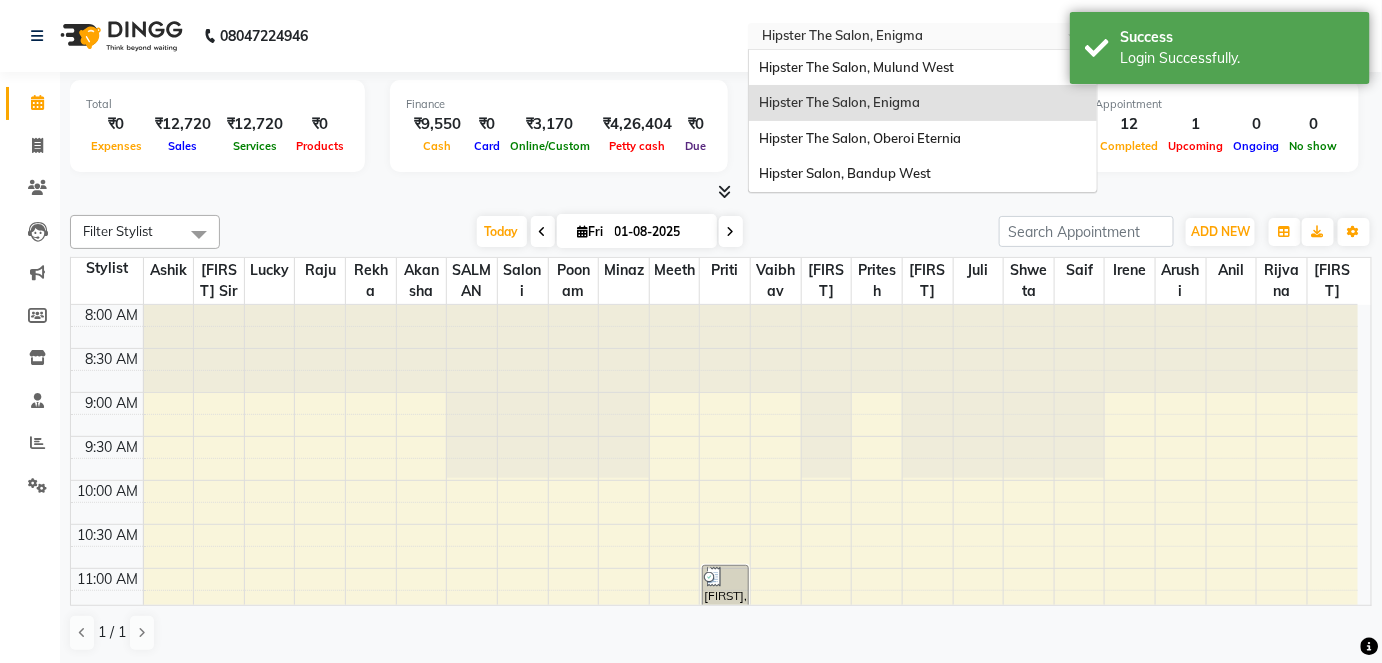 click at bounding box center (903, 38) 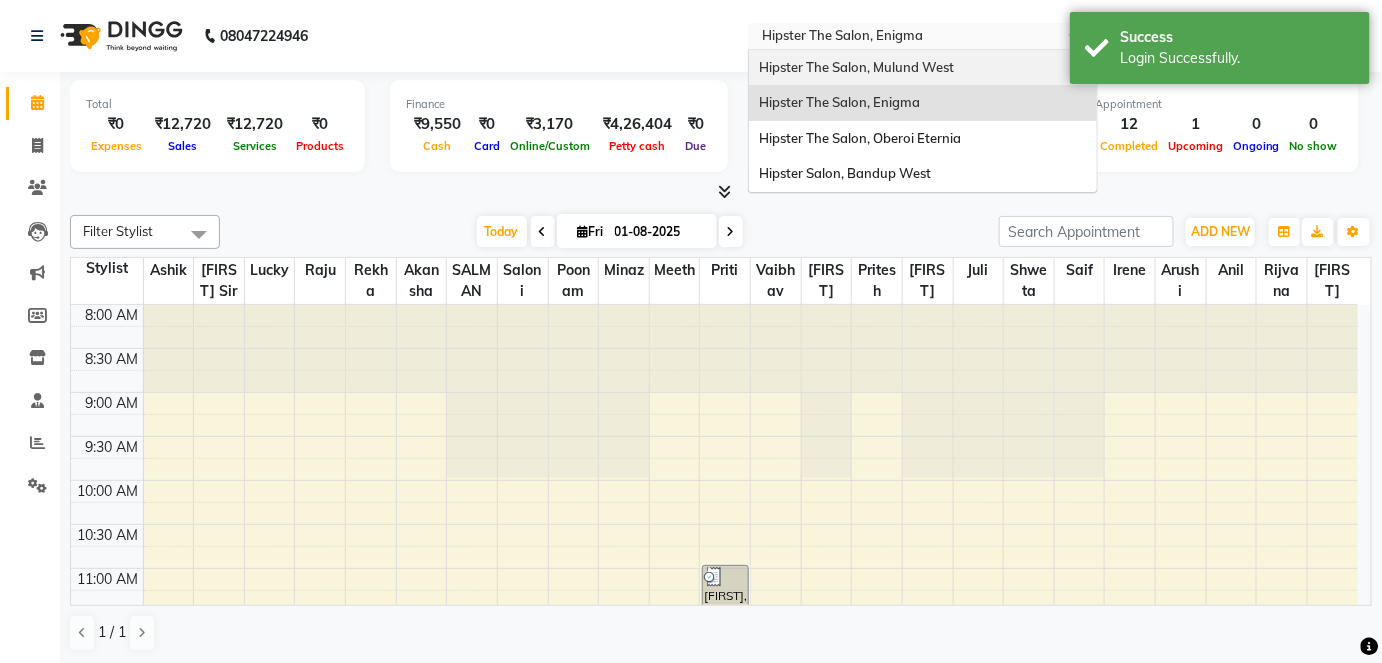 click on "Hipster The Salon, Mulund West" at bounding box center (923, 68) 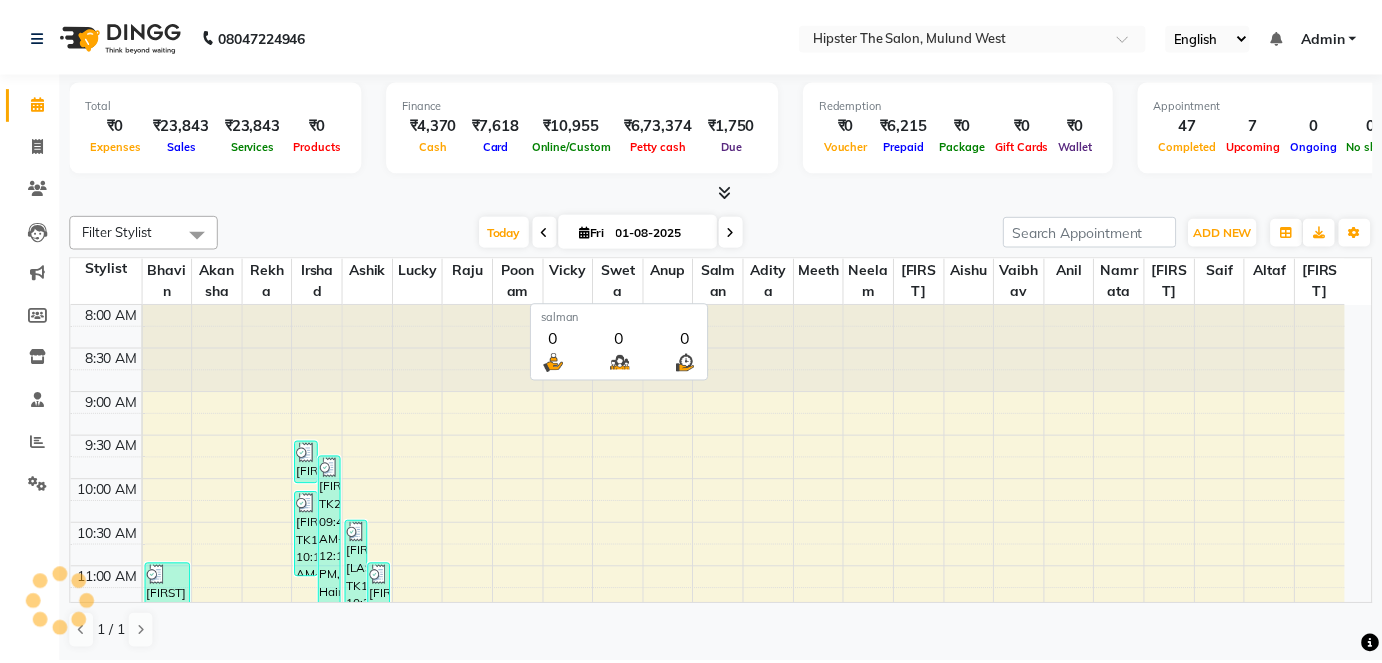 scroll, scrollTop: 0, scrollLeft: 0, axis: both 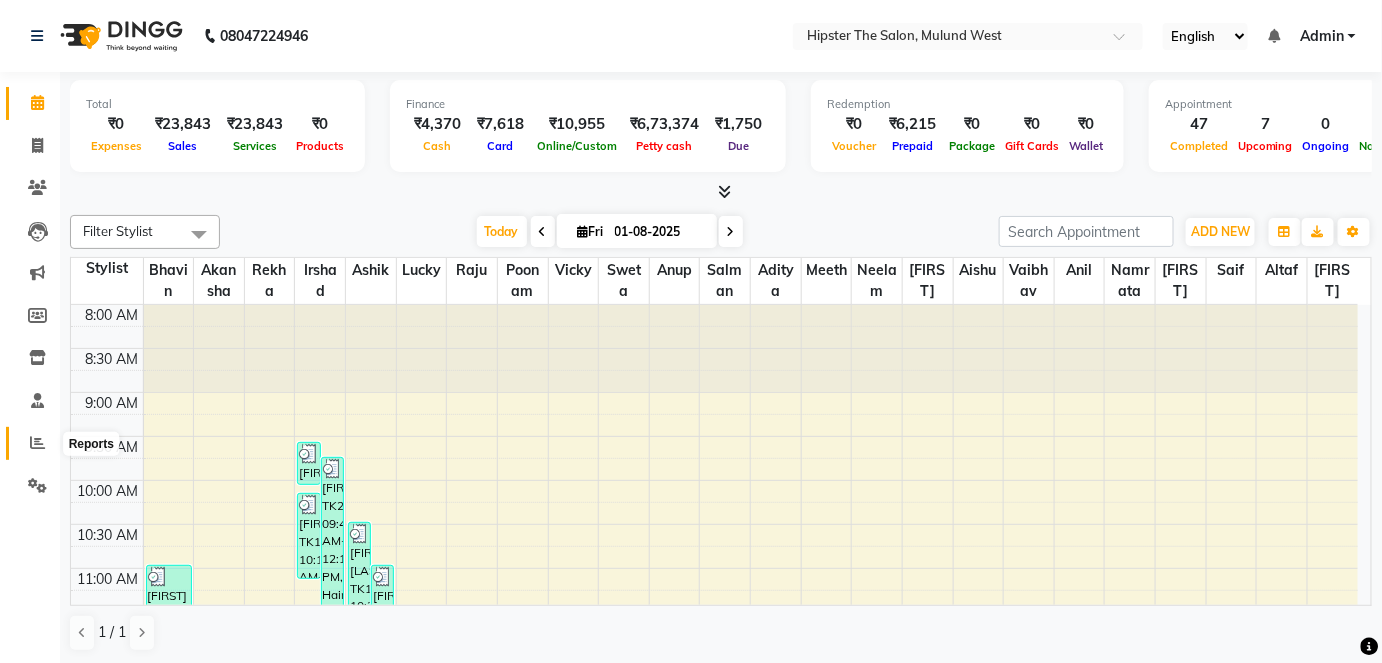 click 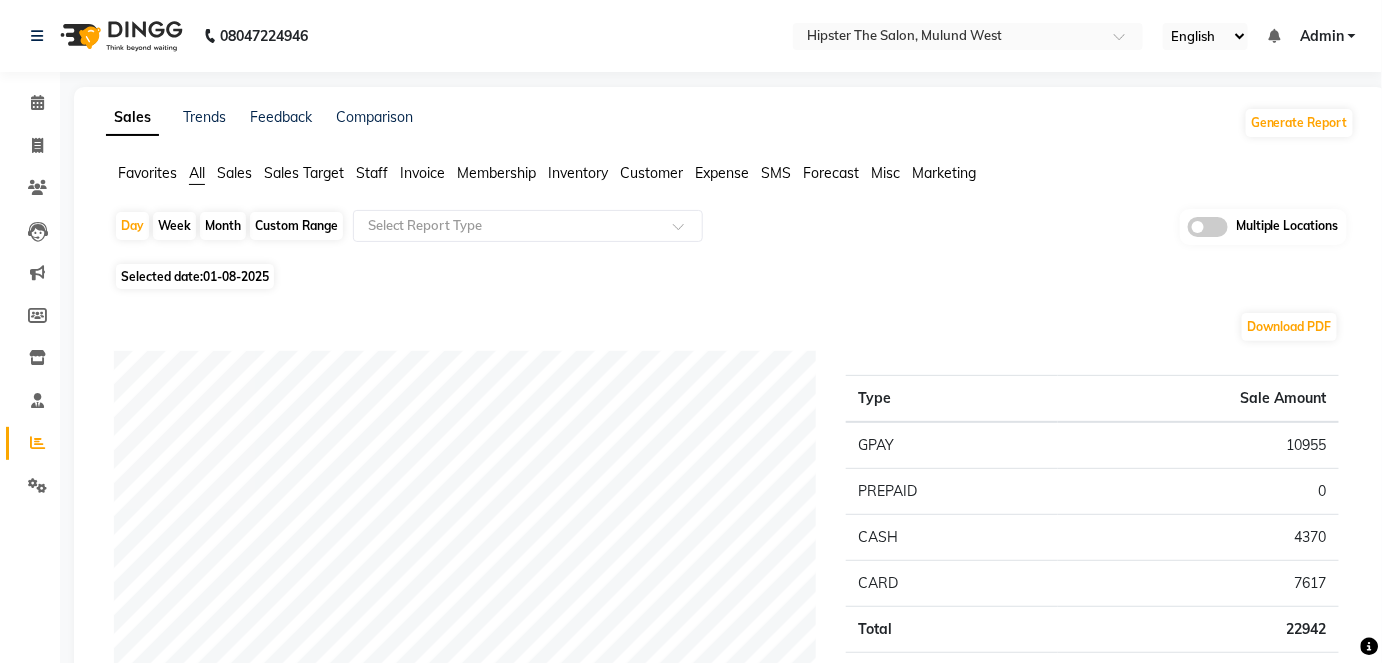 click on "Custom Range" 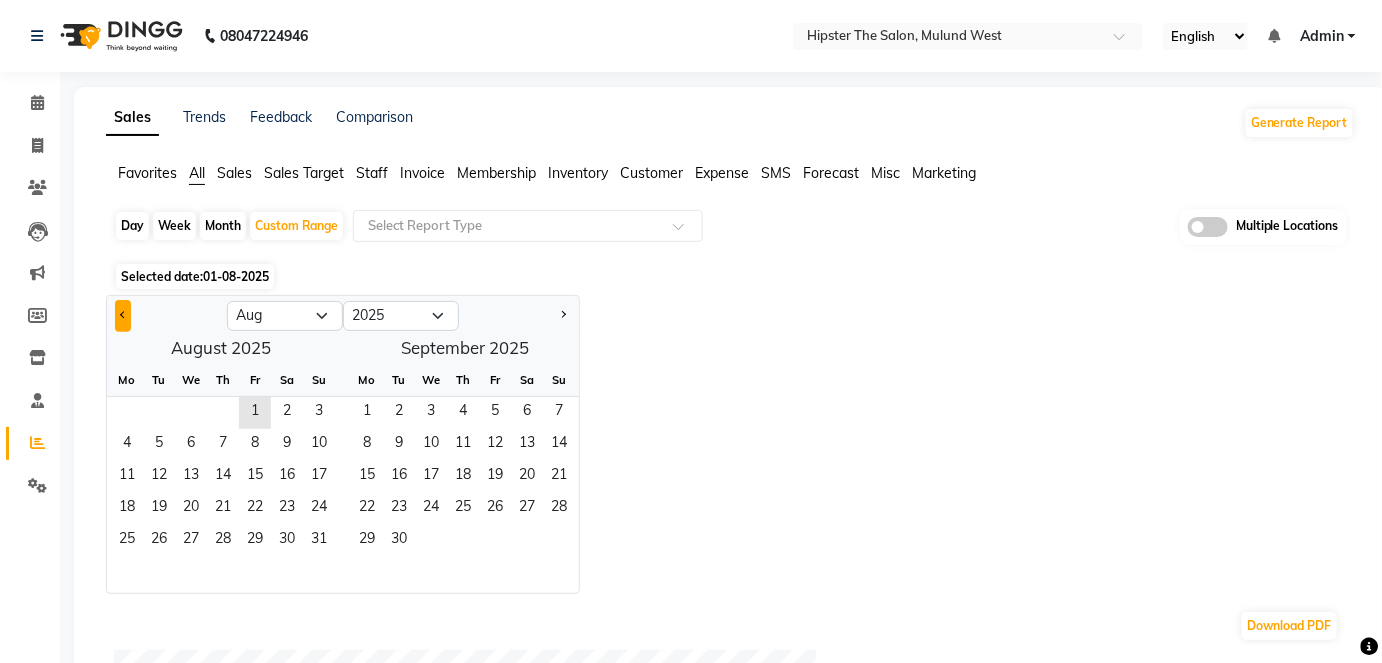 click 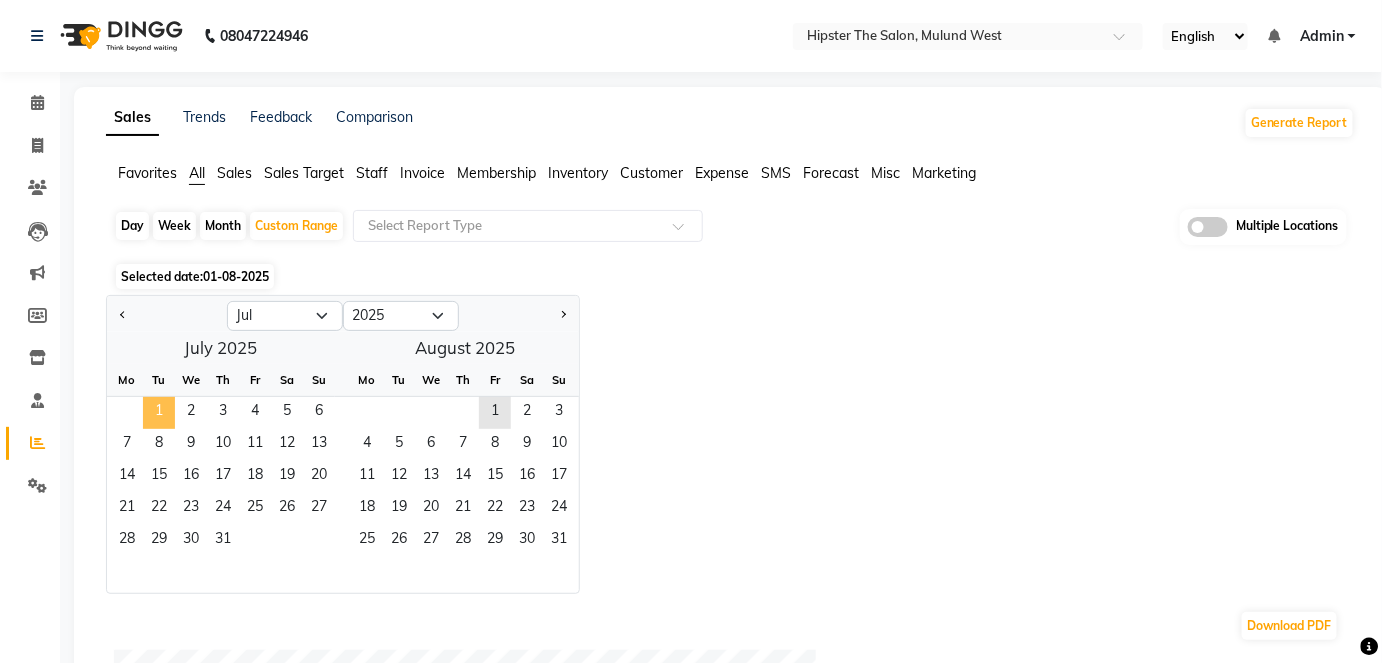 click on "1" 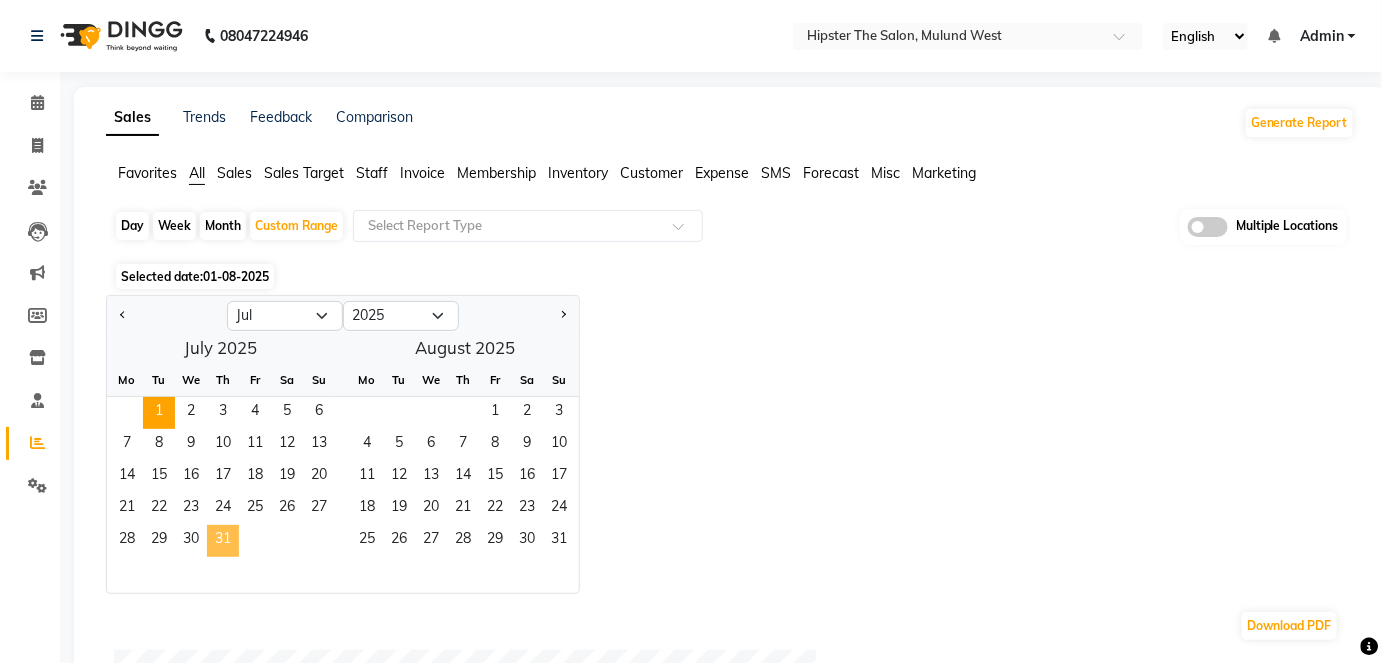 click on "31" 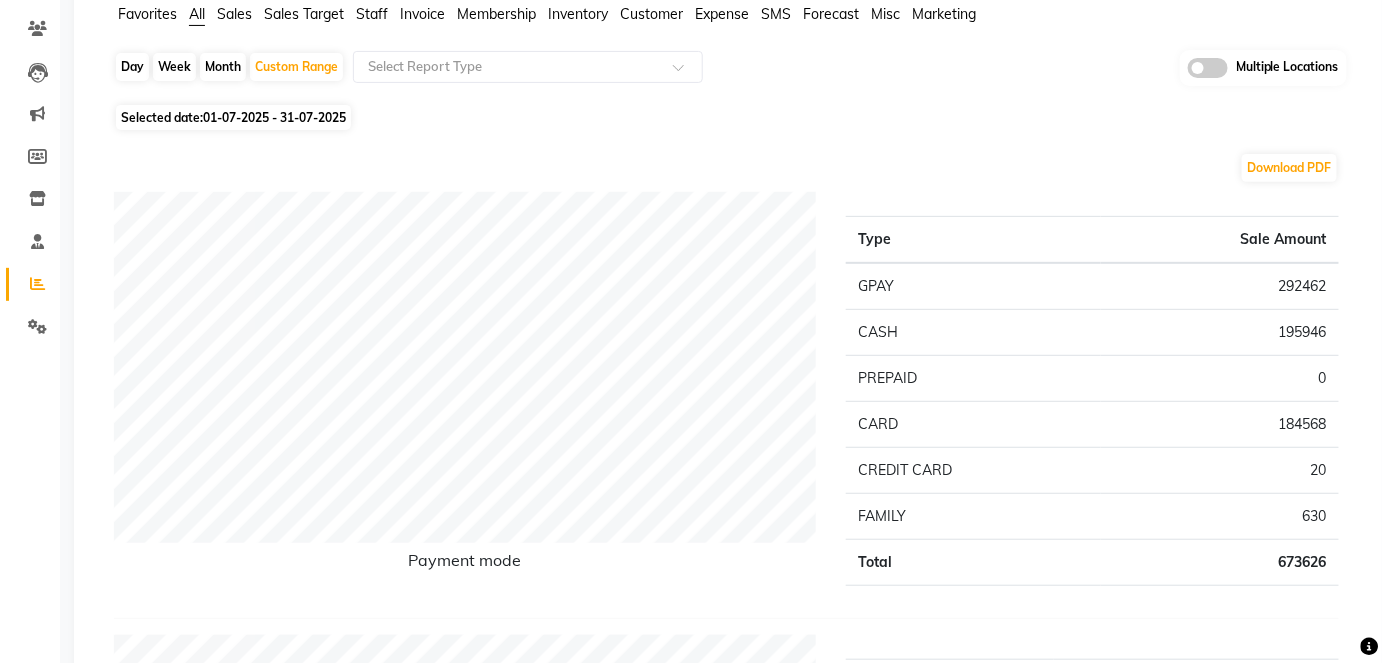 scroll, scrollTop: 0, scrollLeft: 0, axis: both 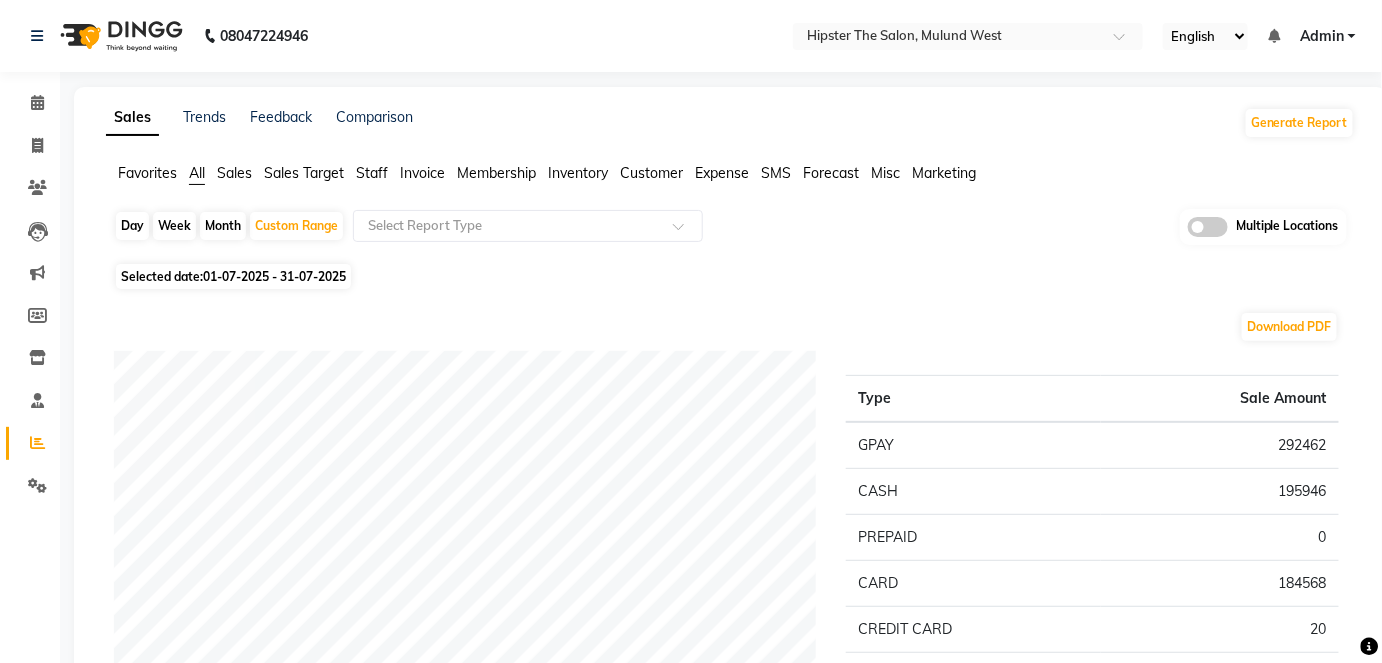 click on "Favorites All Sales Sales Target Staff Invoice Membership Inventory Customer Expense SMS Forecast Misc Marketing" 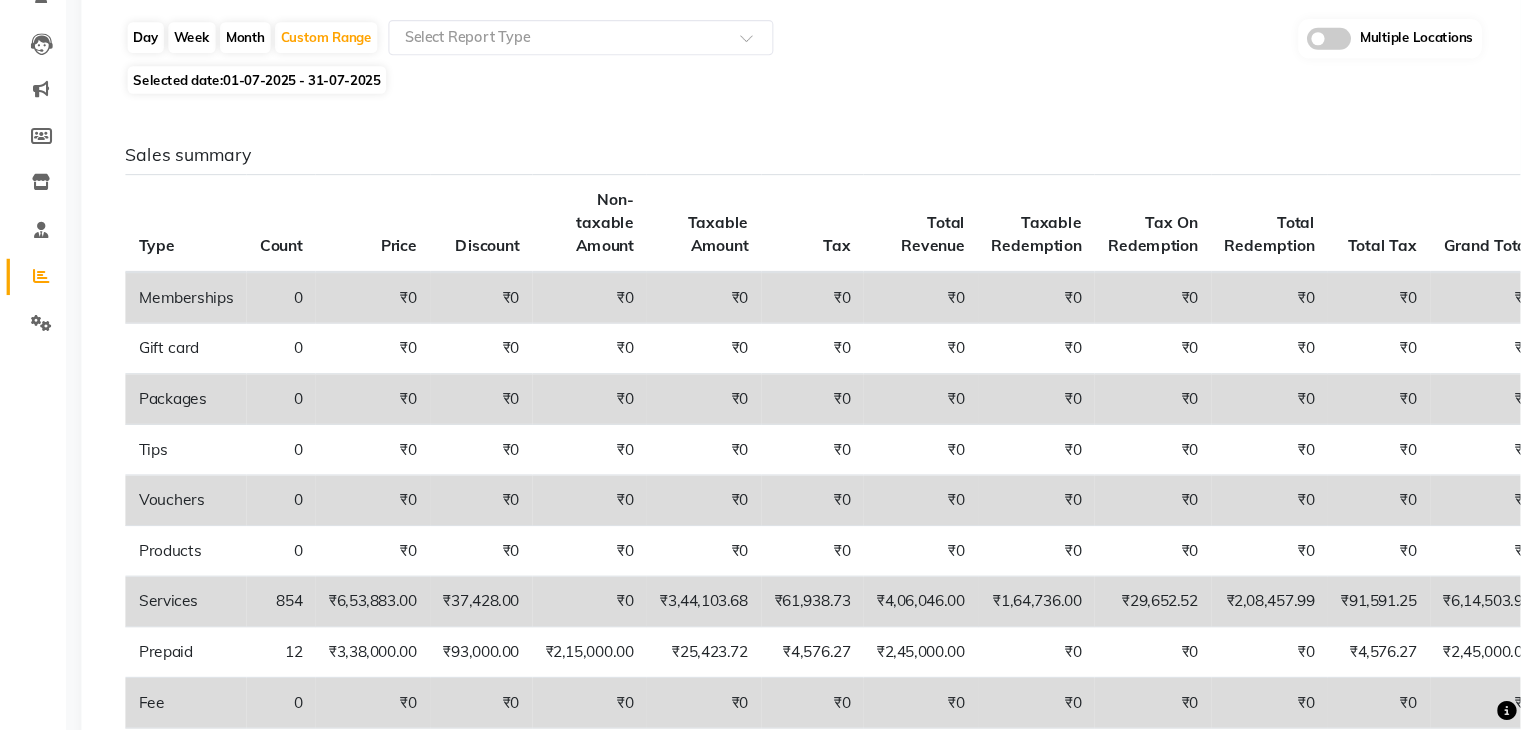 scroll, scrollTop: 192, scrollLeft: 0, axis: vertical 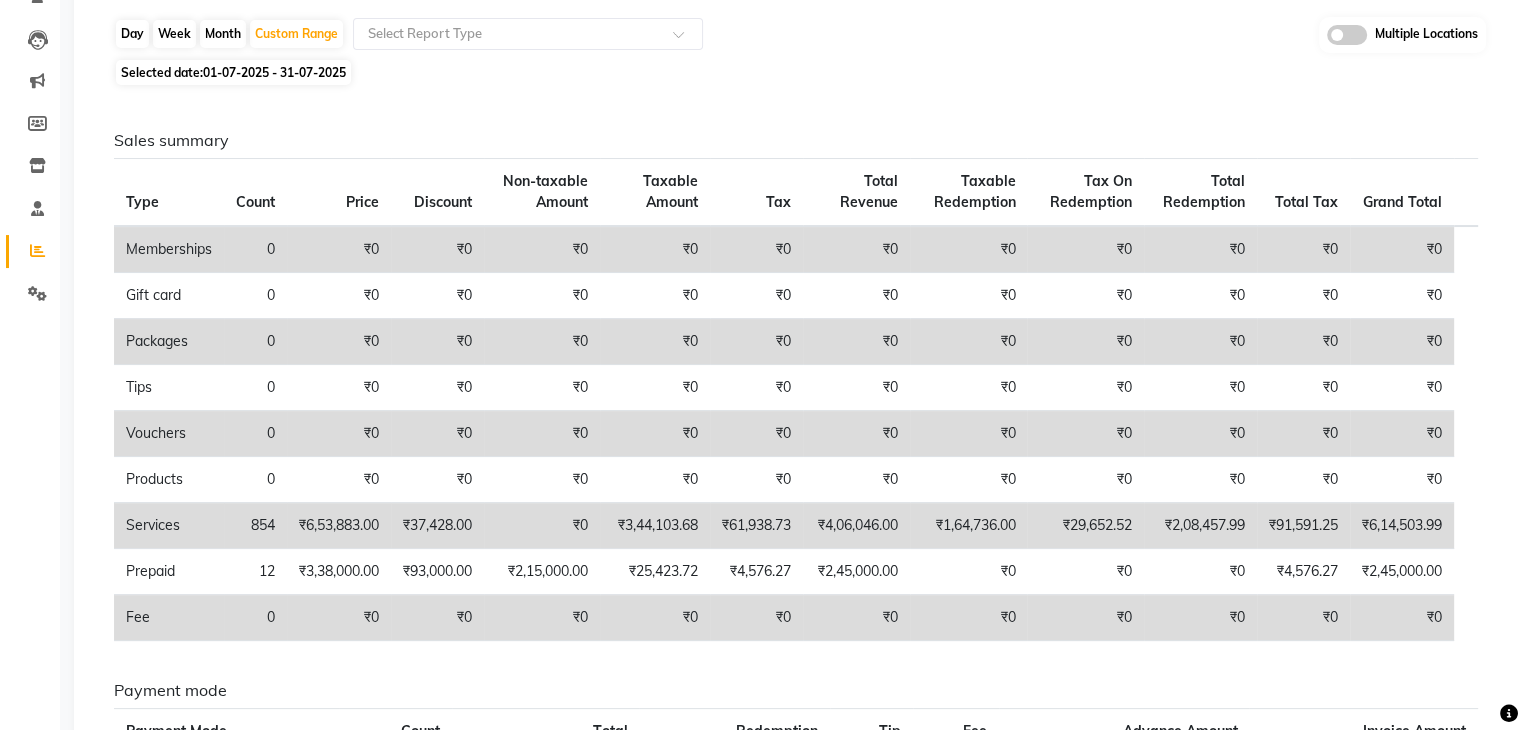drag, startPoint x: 1355, startPoint y: 0, endPoint x: 929, endPoint y: 137, distance: 447.48743 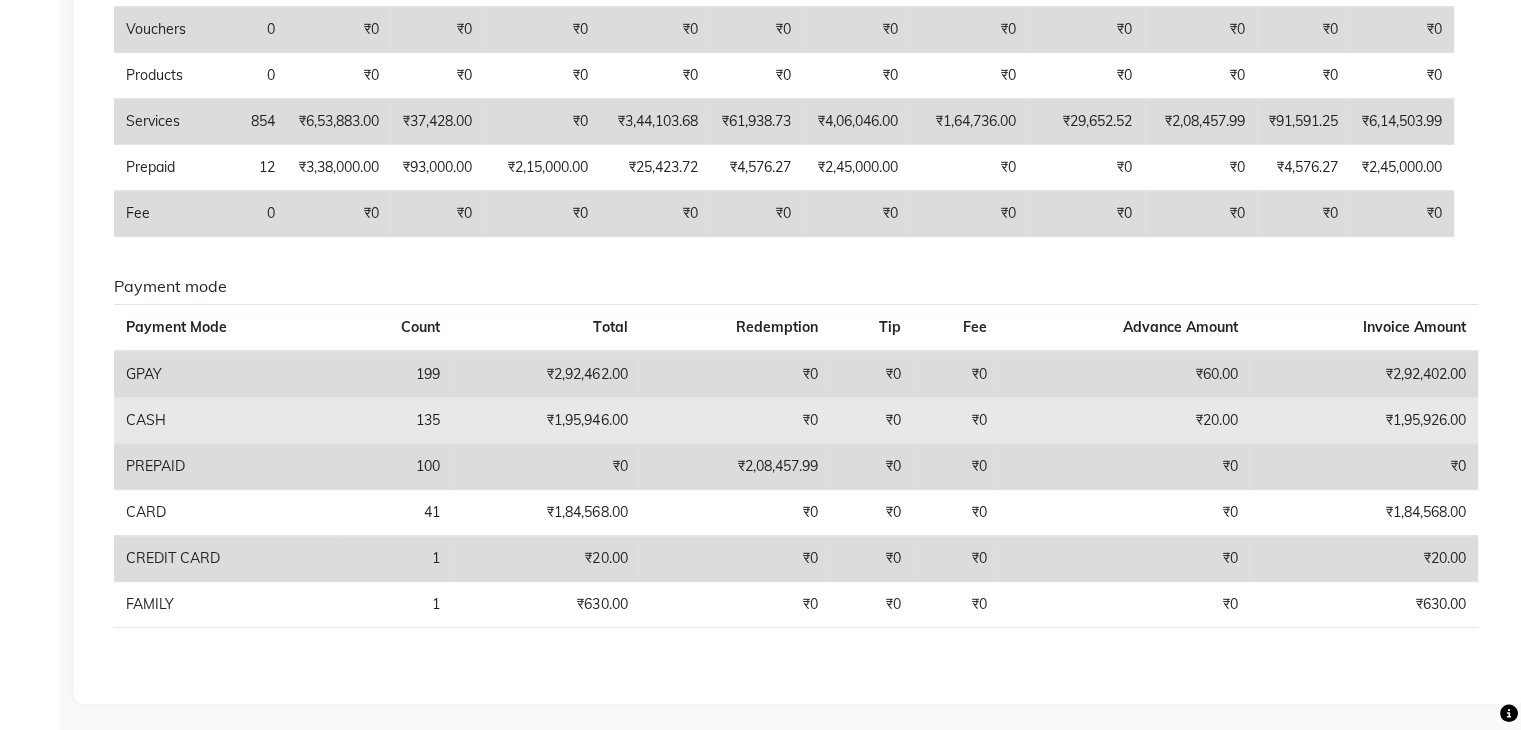 scroll, scrollTop: 0, scrollLeft: 0, axis: both 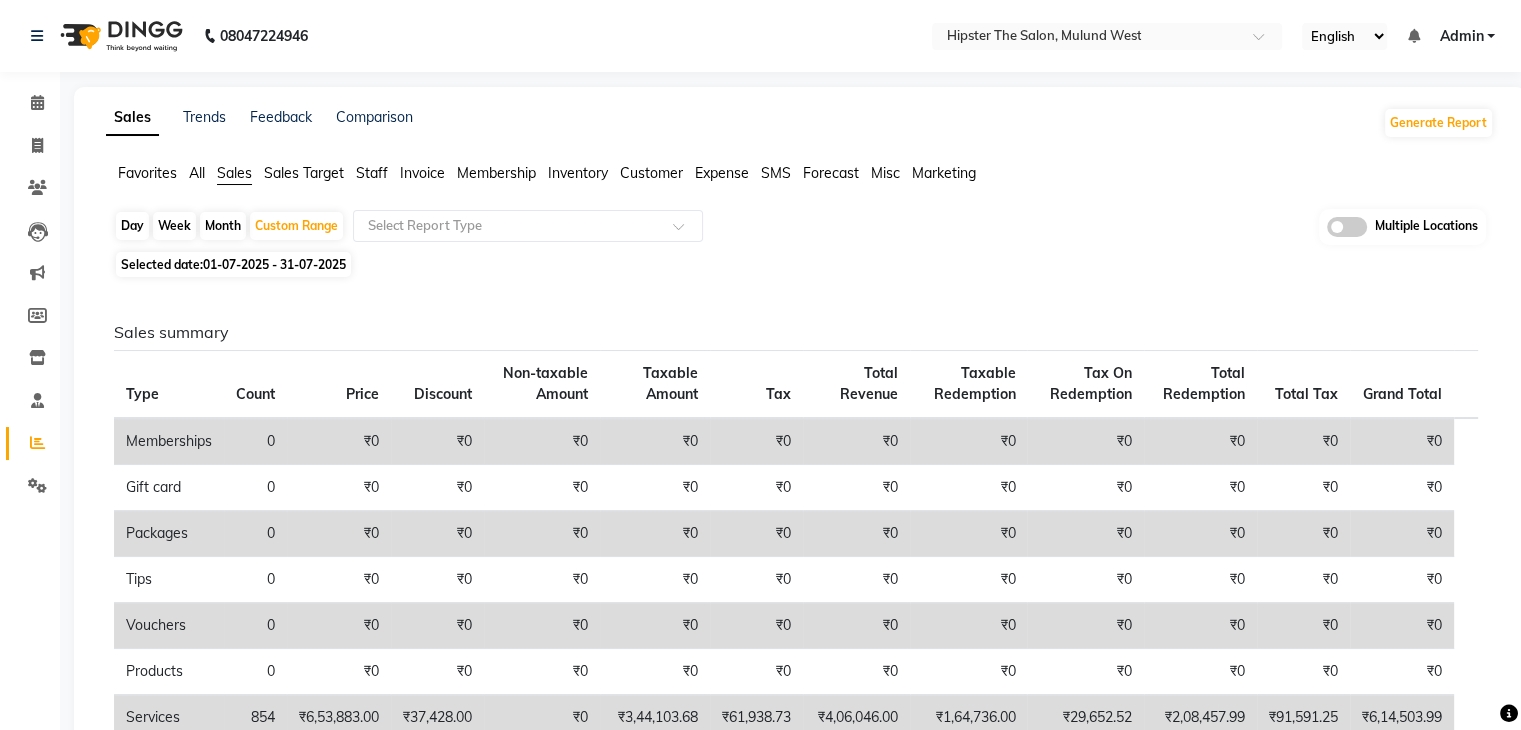 click on "All" 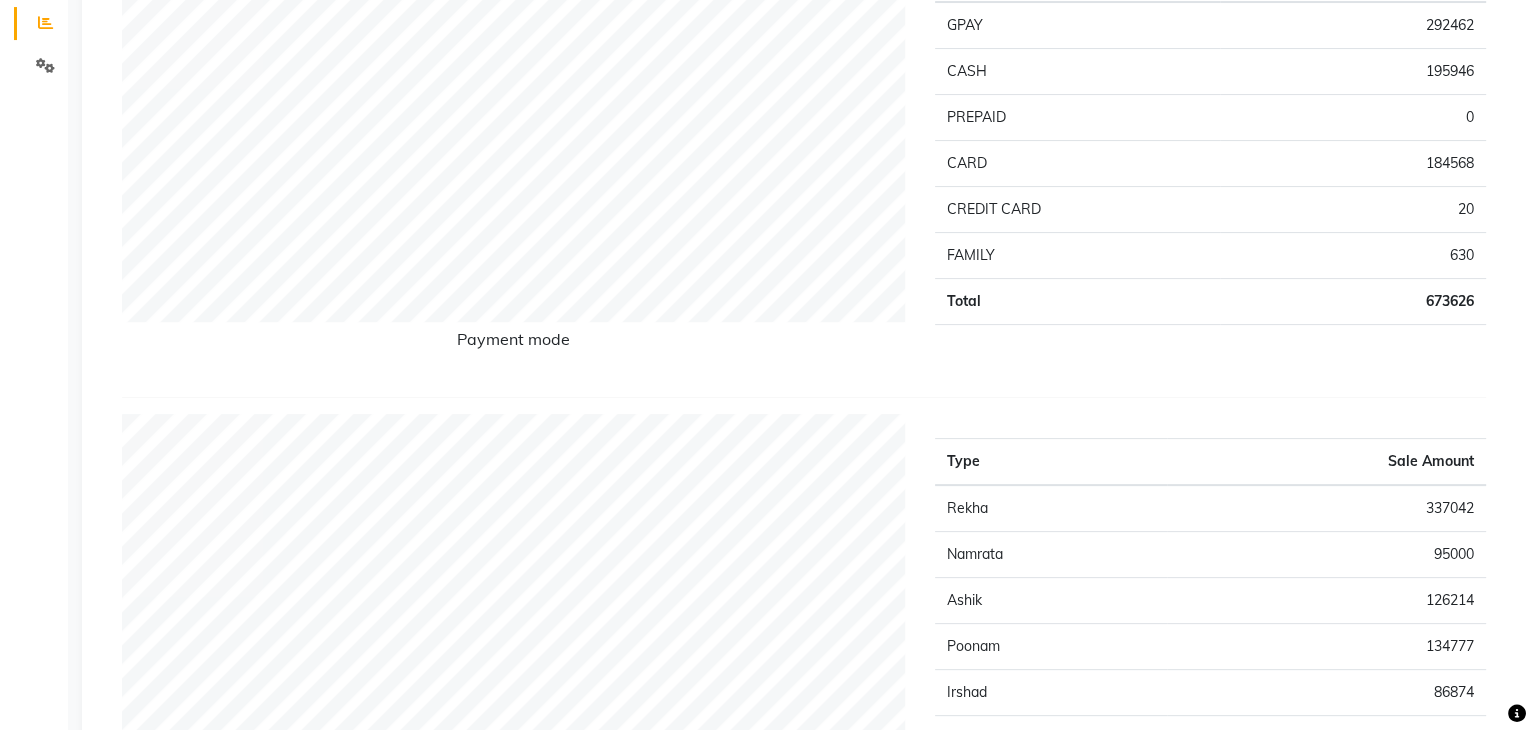 scroll, scrollTop: 0, scrollLeft: 0, axis: both 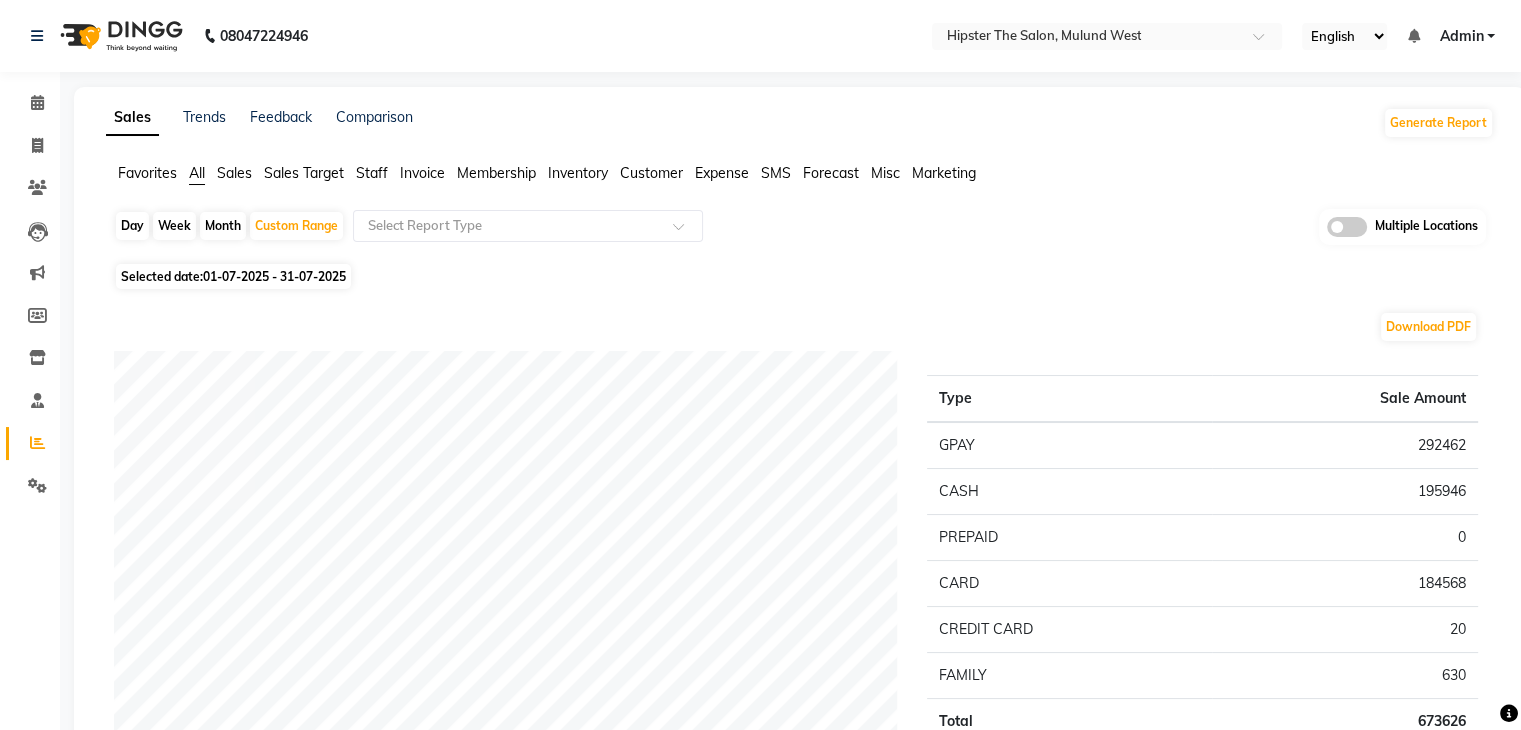 click on "Admin" at bounding box center [1461, 36] 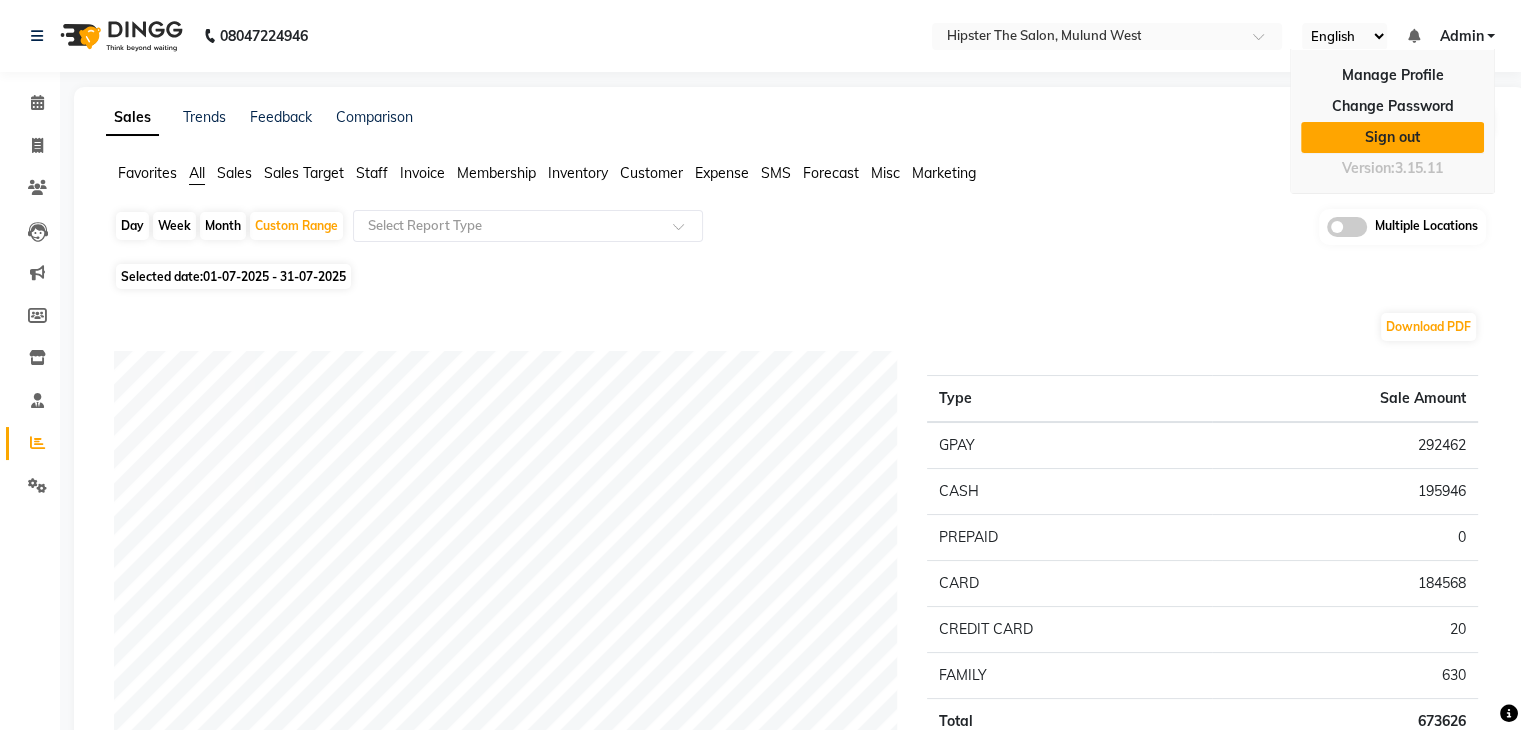 click on "Sign out" at bounding box center (1392, 137) 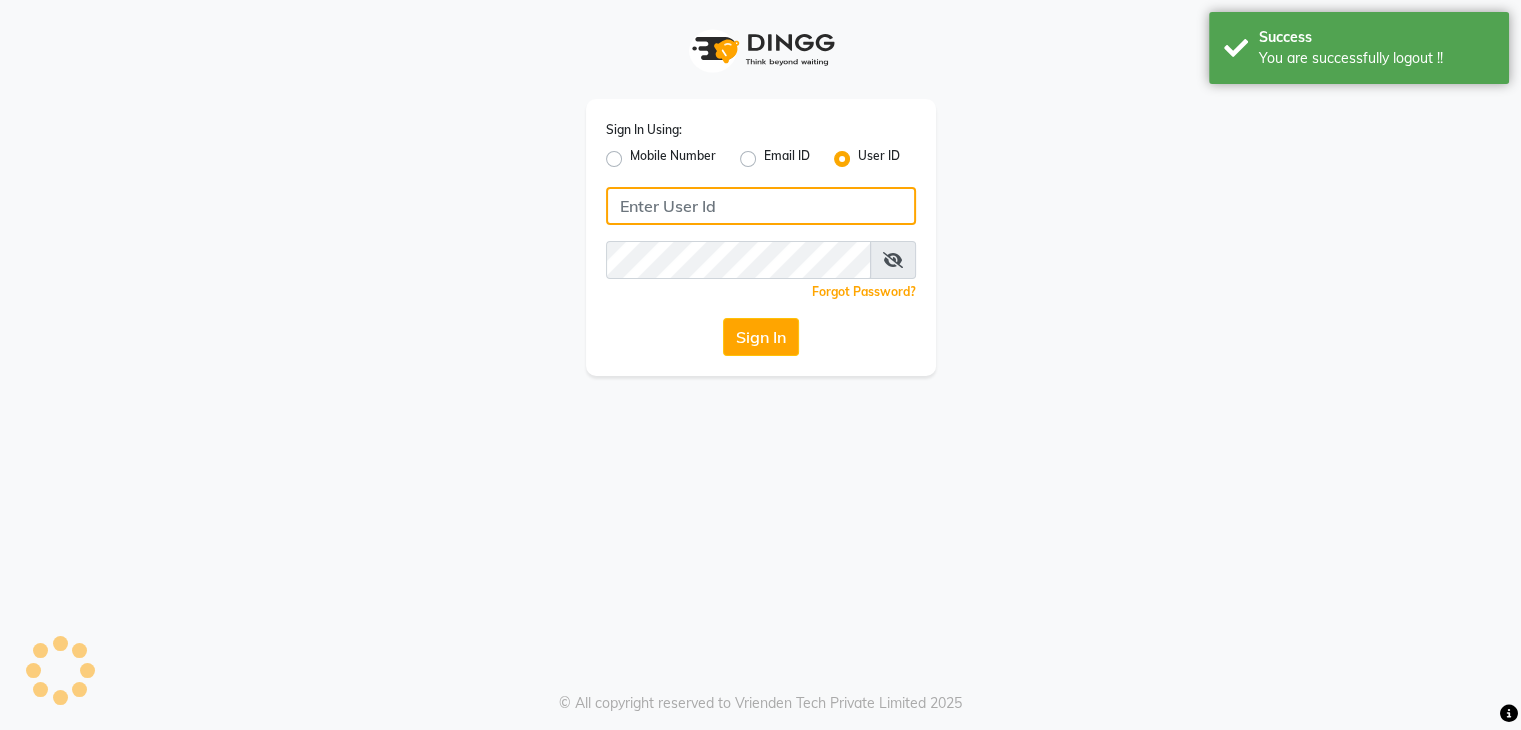 type on "9867141431" 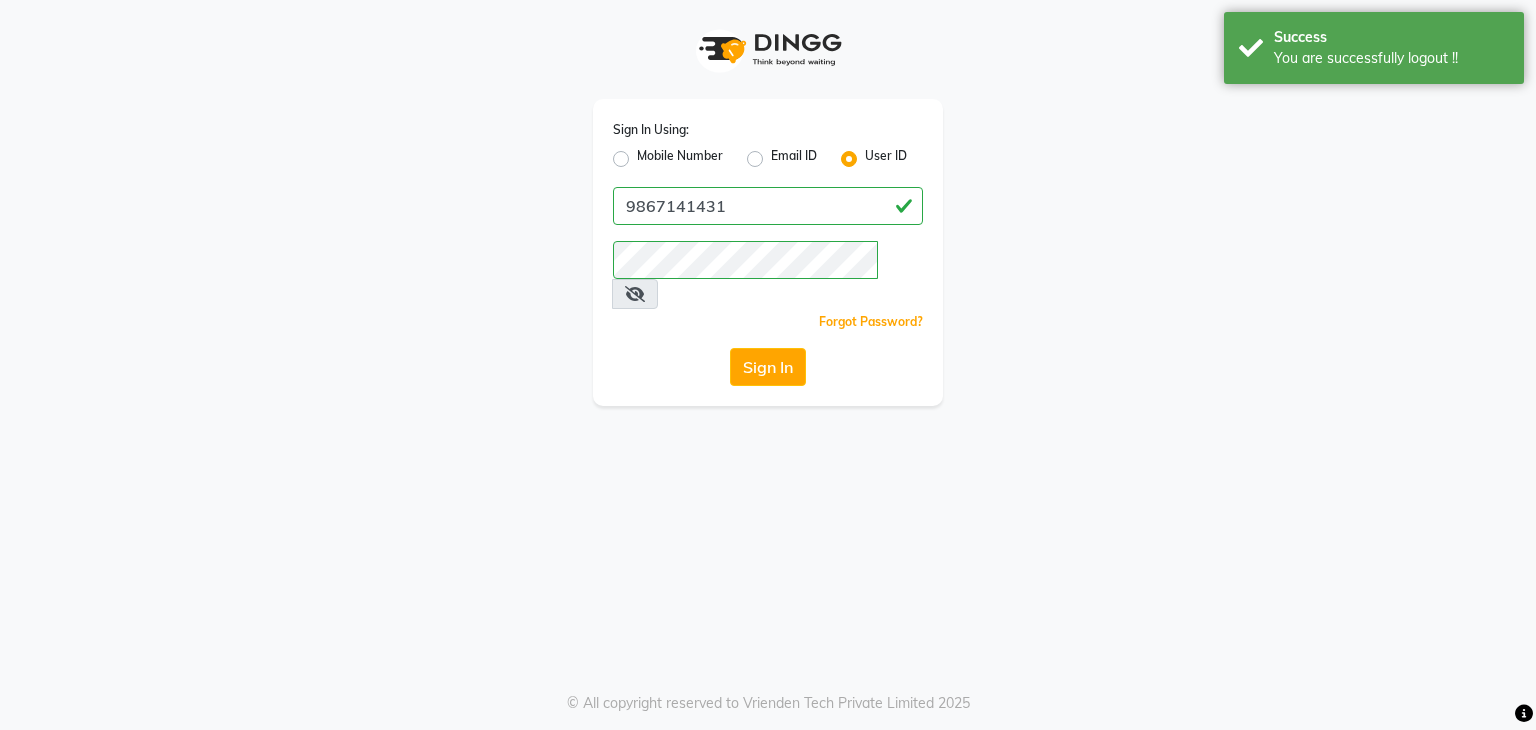 click on "Mobile Number" 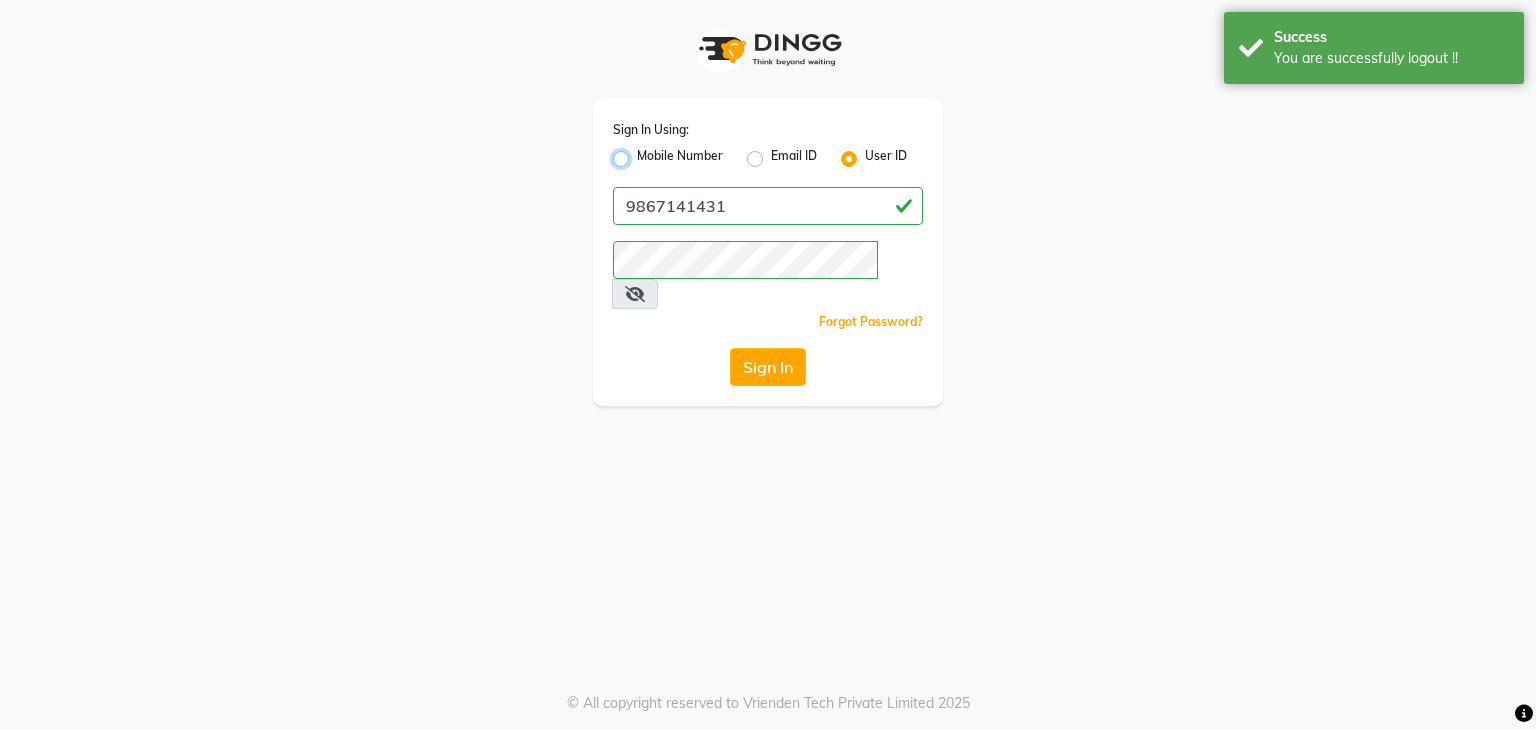 click on "Mobile Number" at bounding box center (643, 153) 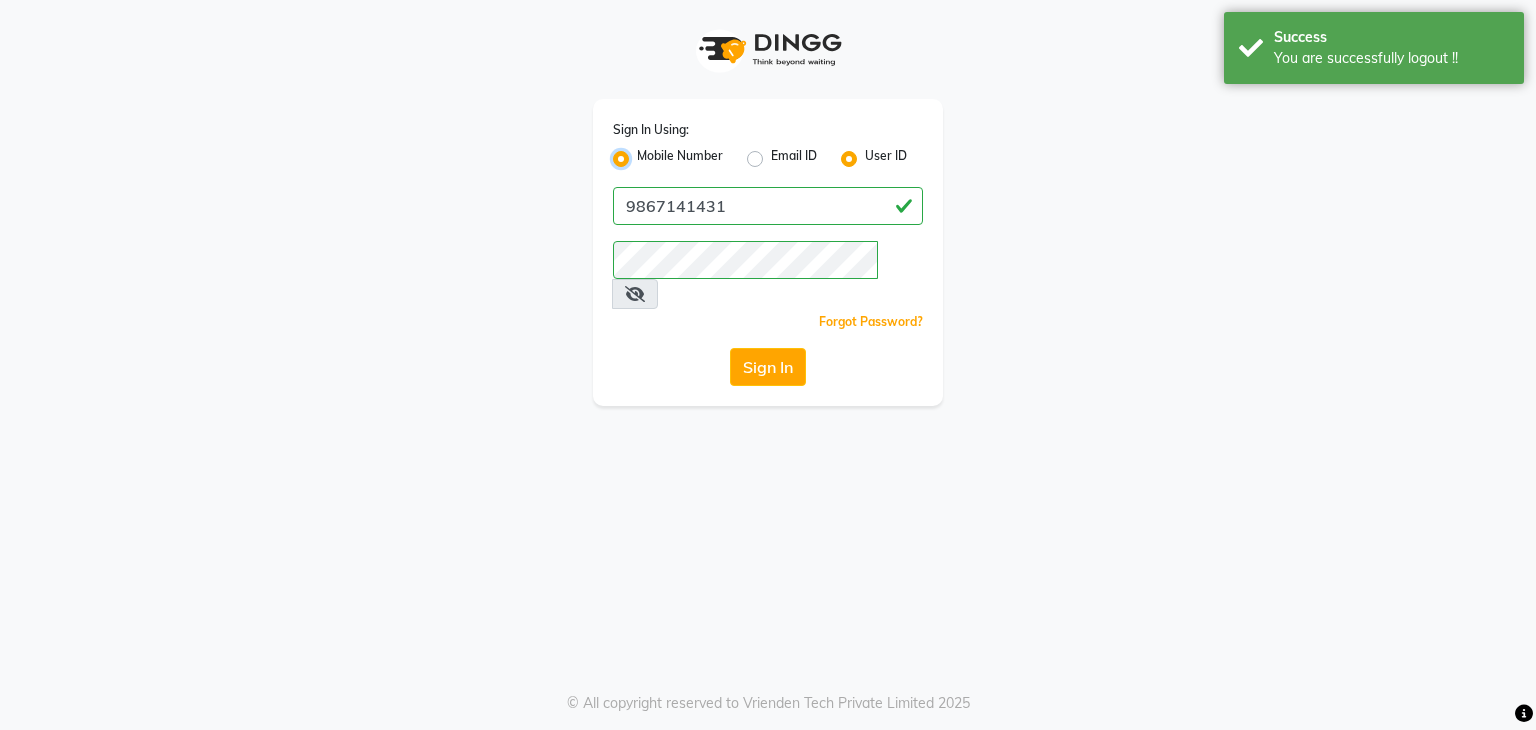 radio on "false" 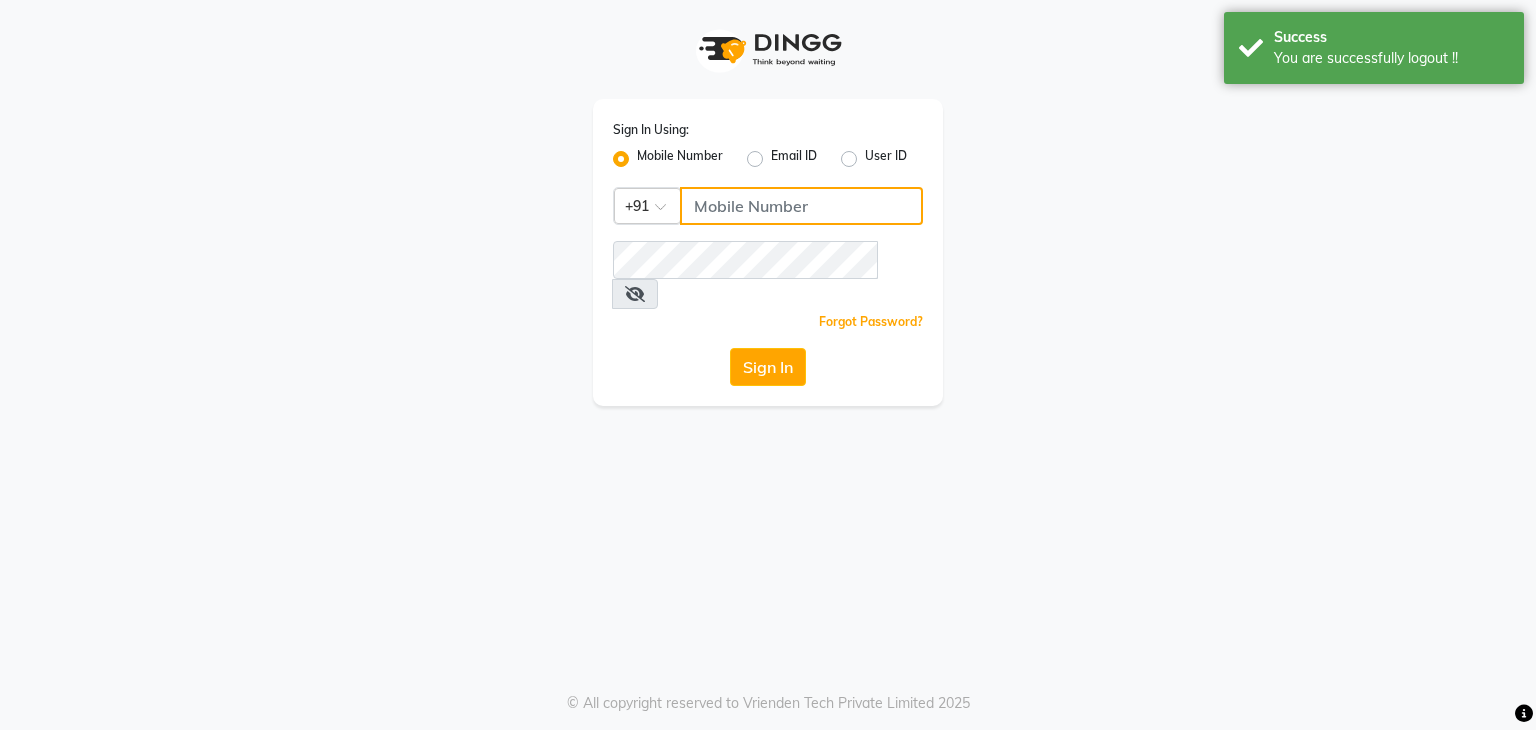 click 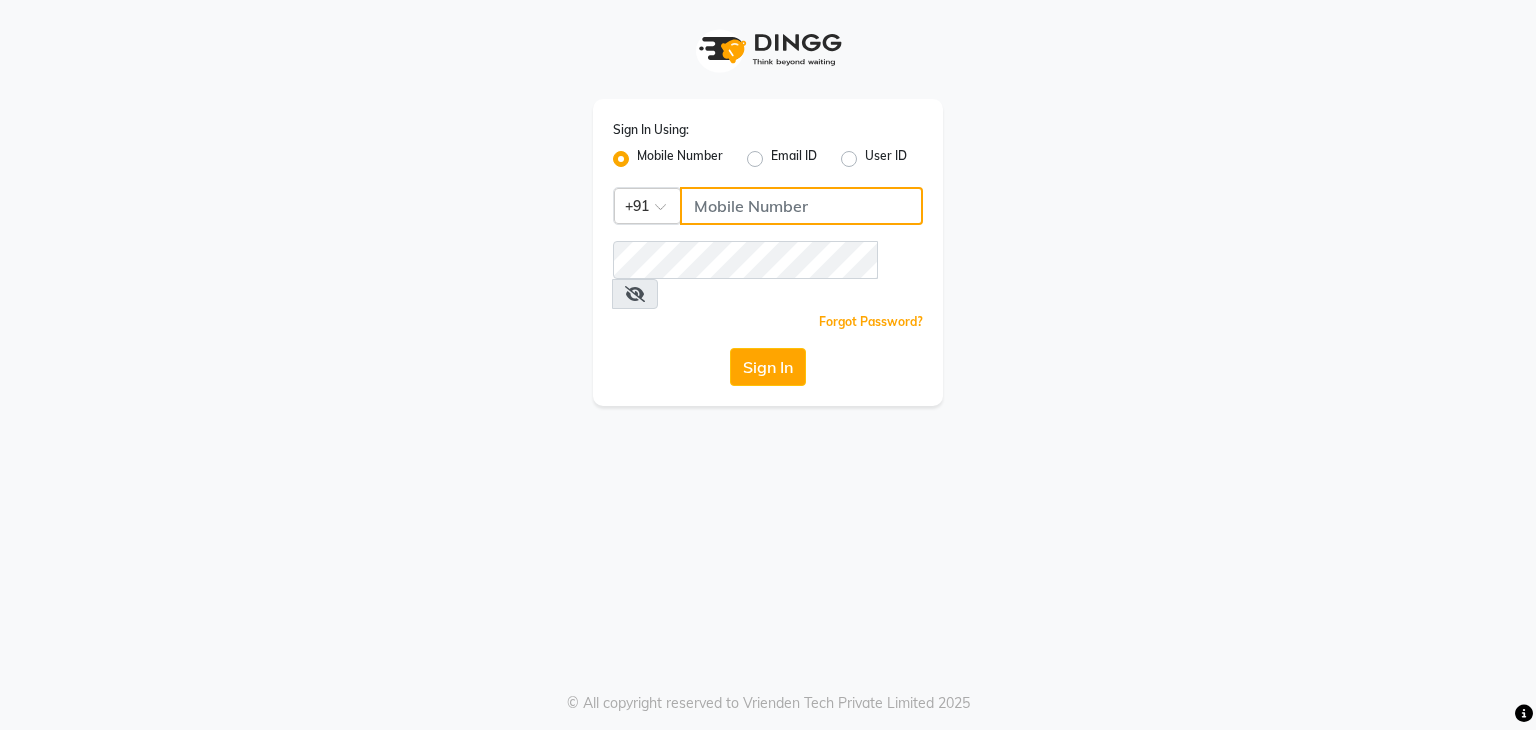 type on "9137134181" 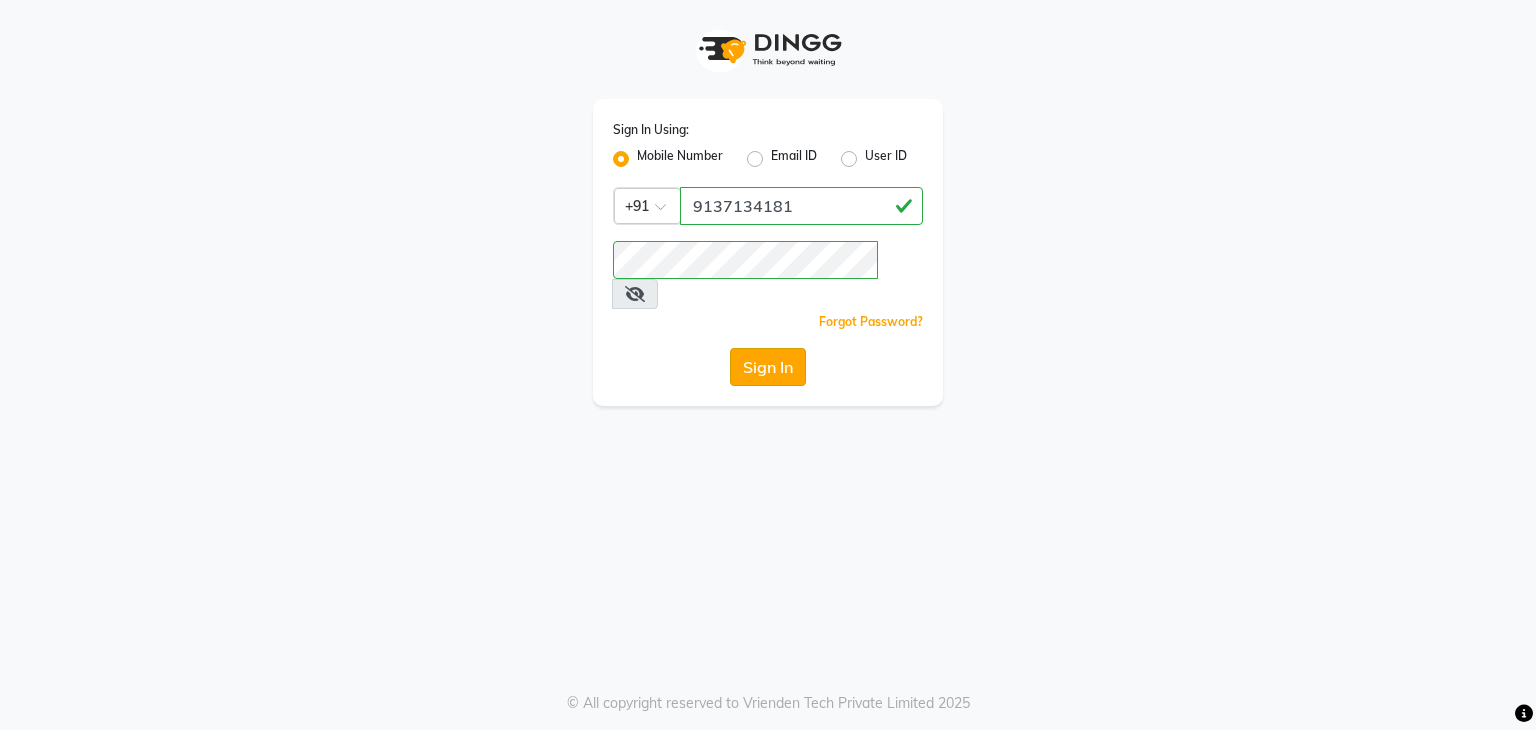 click on "Sign In" 